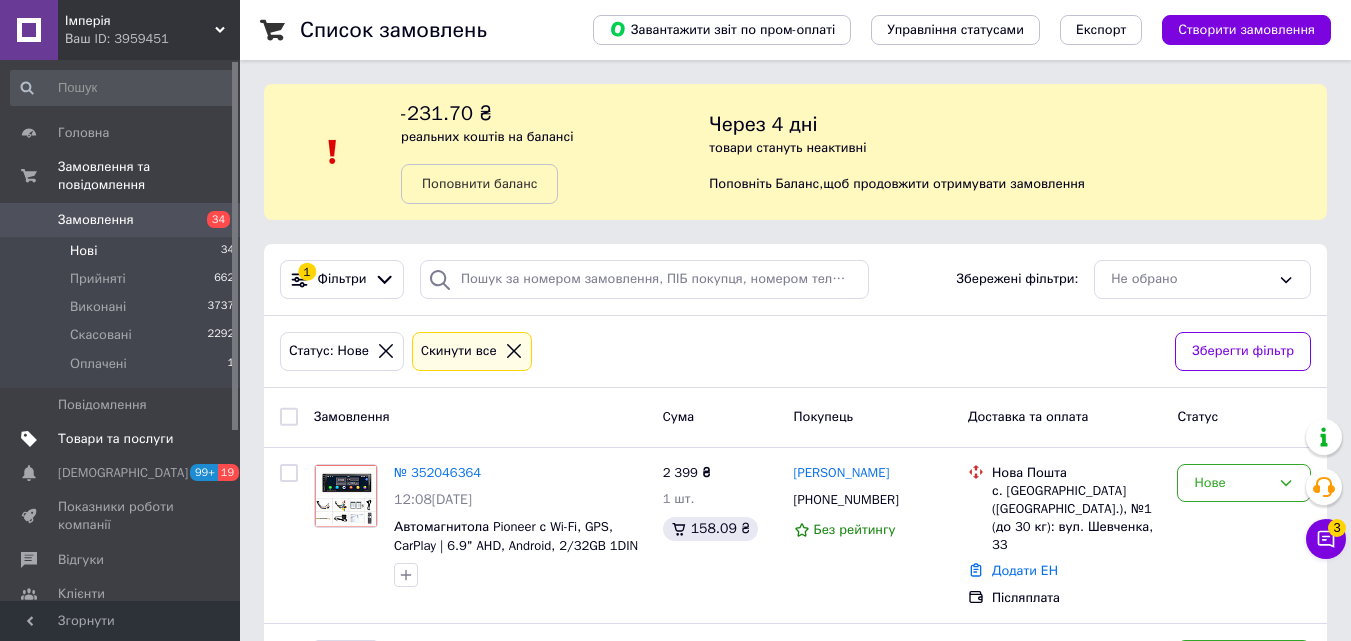 scroll, scrollTop: 300, scrollLeft: 0, axis: vertical 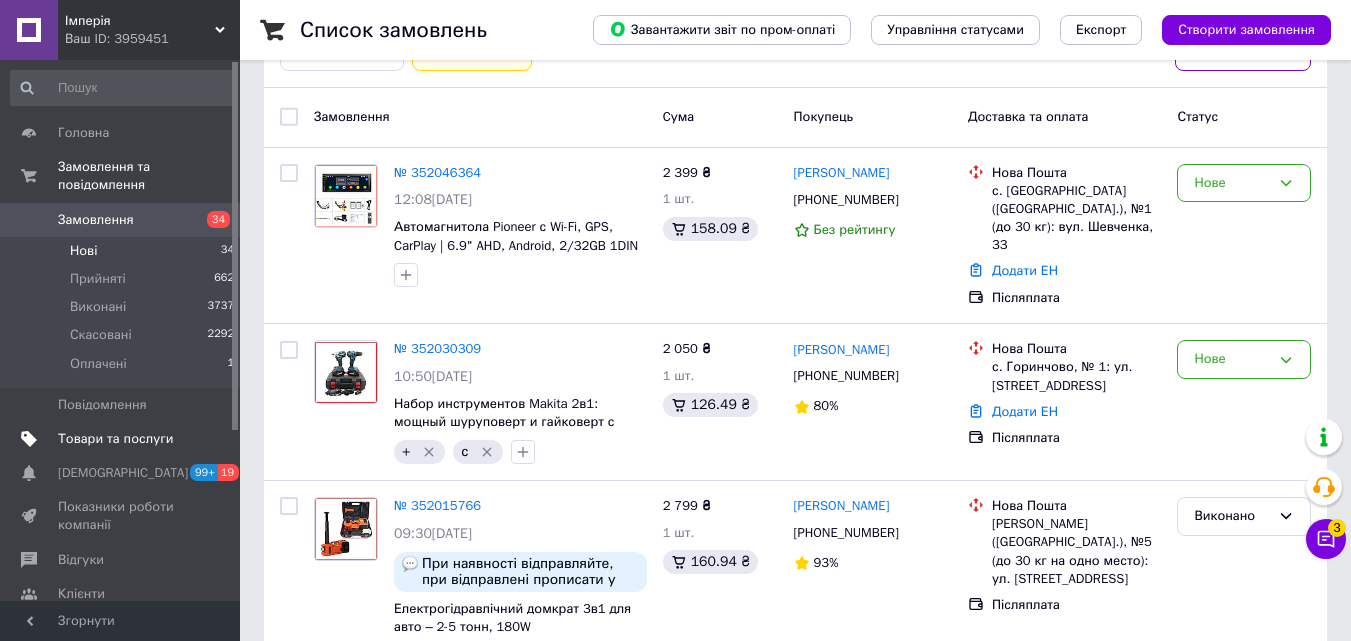 click on "Товари та послуги" at bounding box center [115, 439] 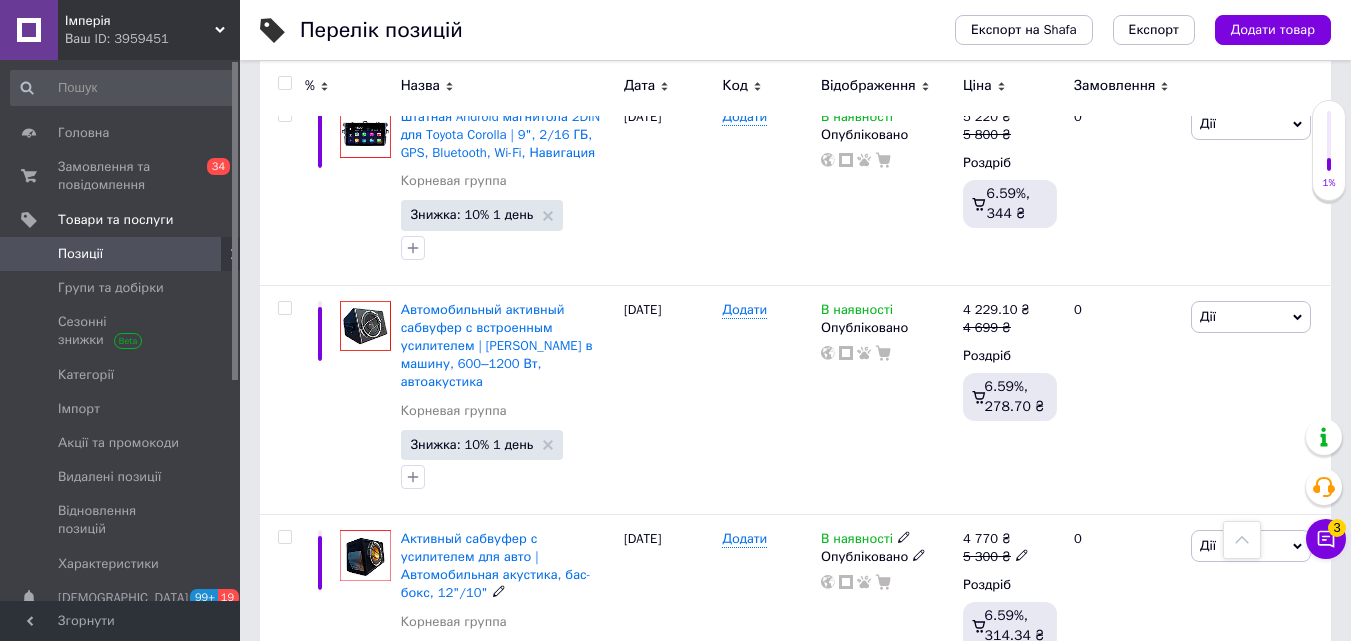 scroll, scrollTop: 100, scrollLeft: 0, axis: vertical 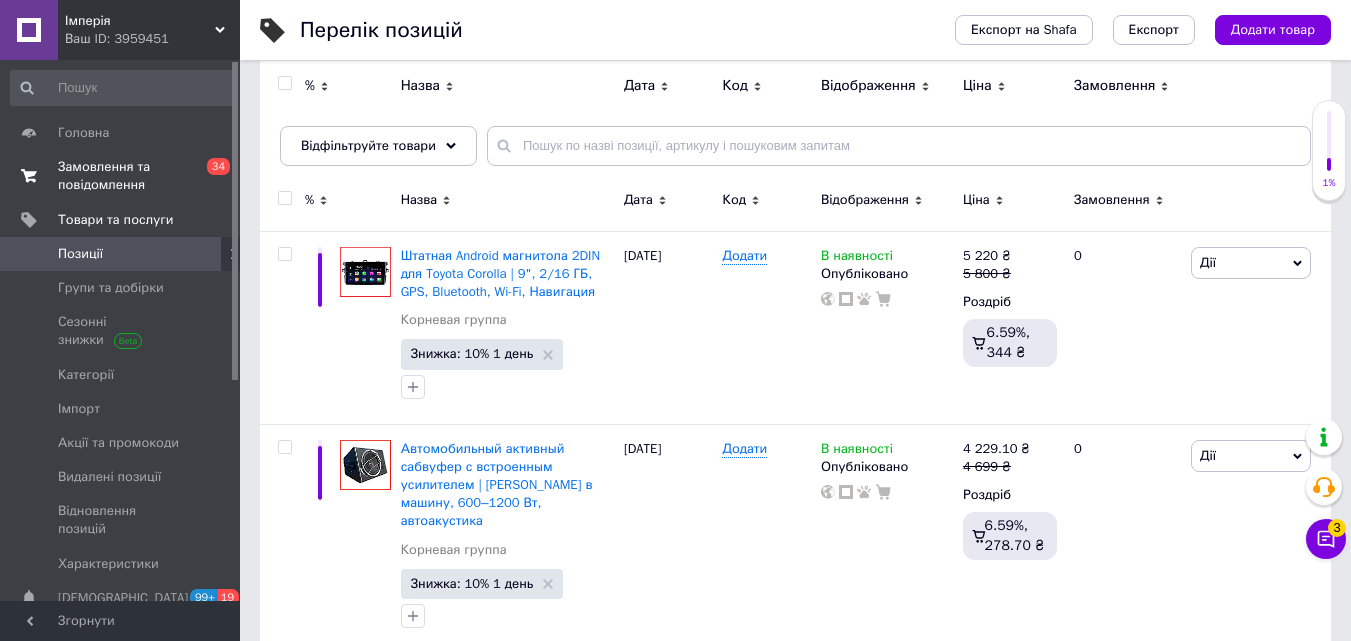 click on "Замовлення та повідомлення" at bounding box center [121, 176] 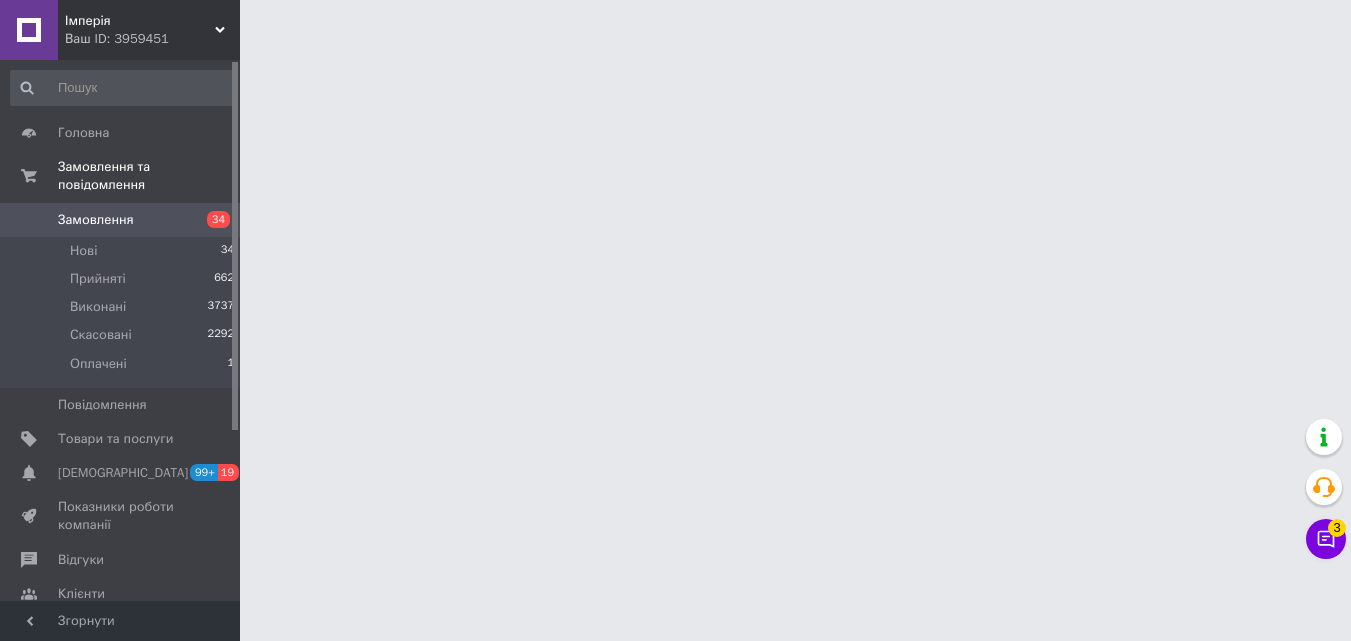 scroll, scrollTop: 0, scrollLeft: 0, axis: both 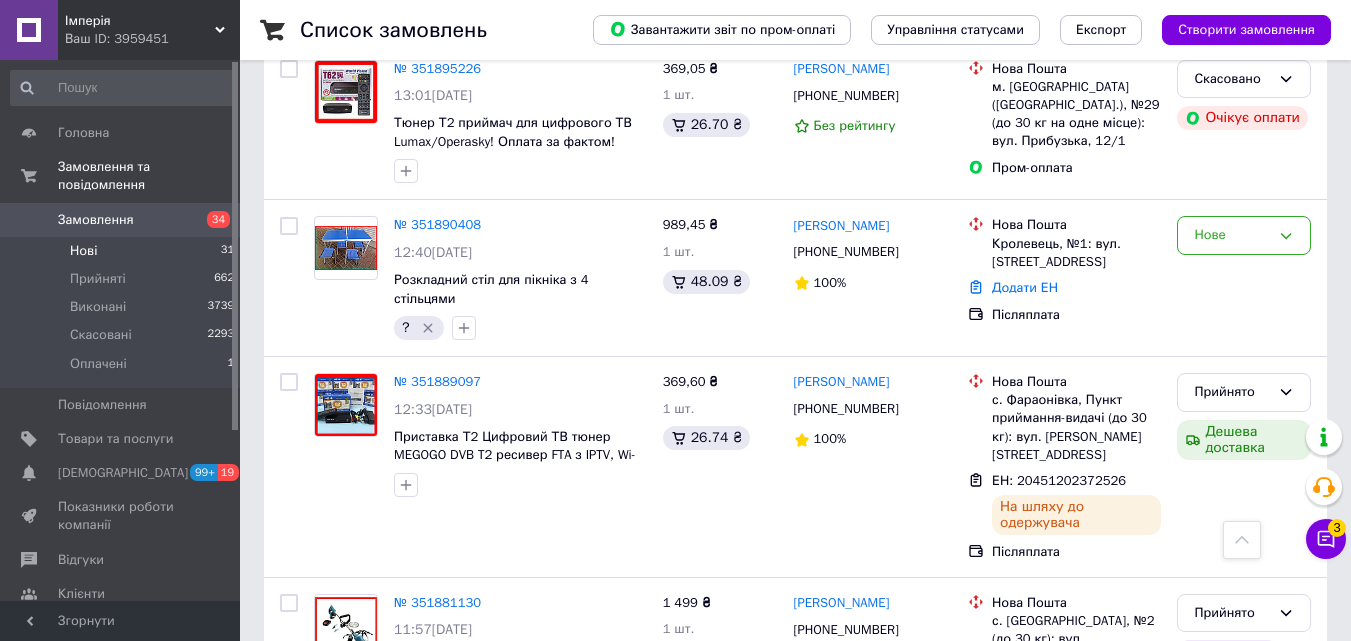click on "Нові 31" at bounding box center [123, 251] 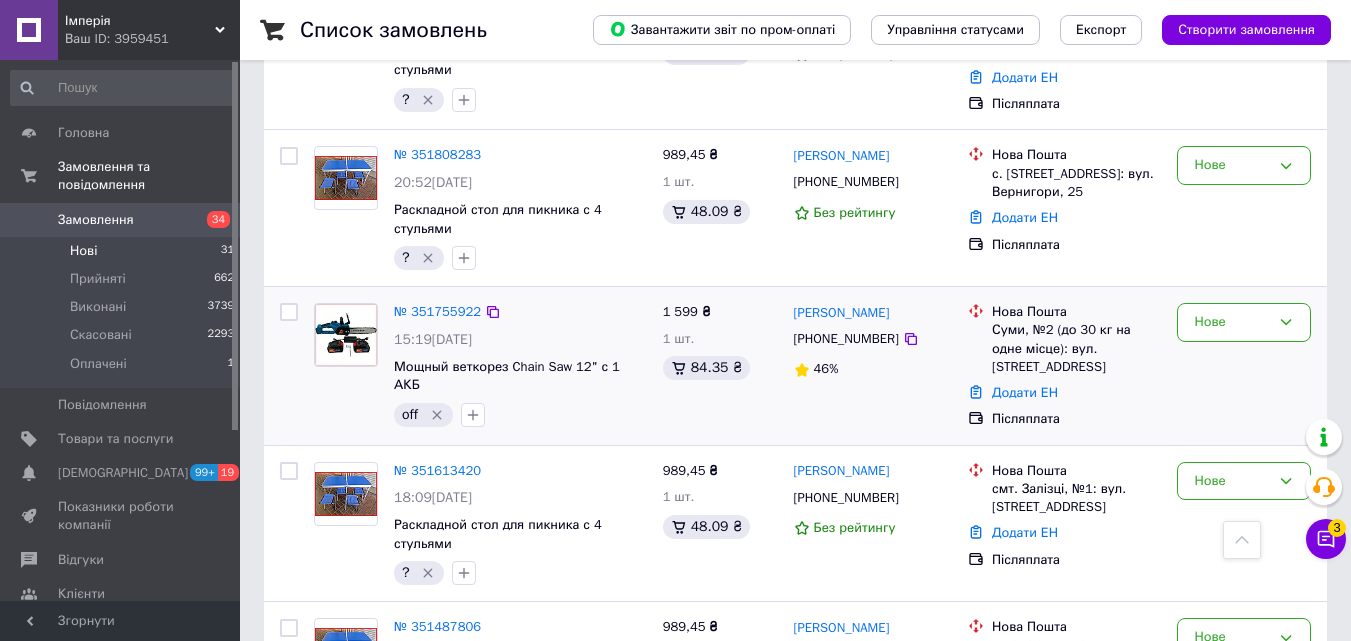 scroll, scrollTop: 1300, scrollLeft: 0, axis: vertical 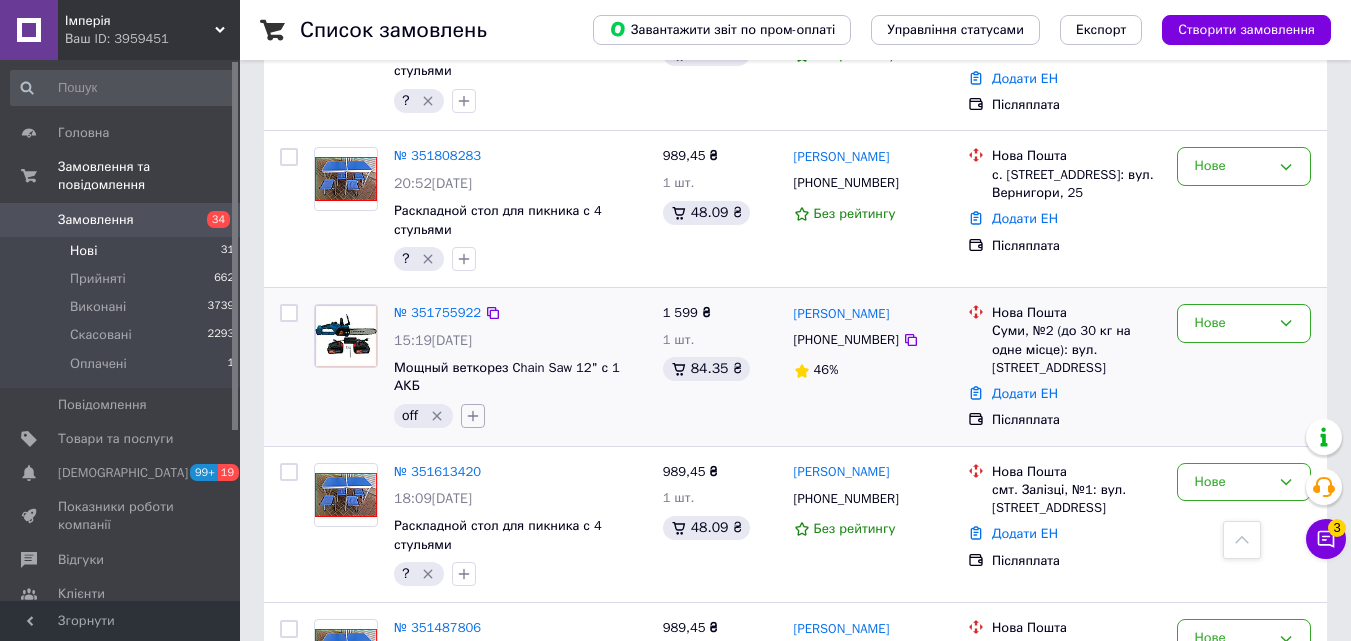 click 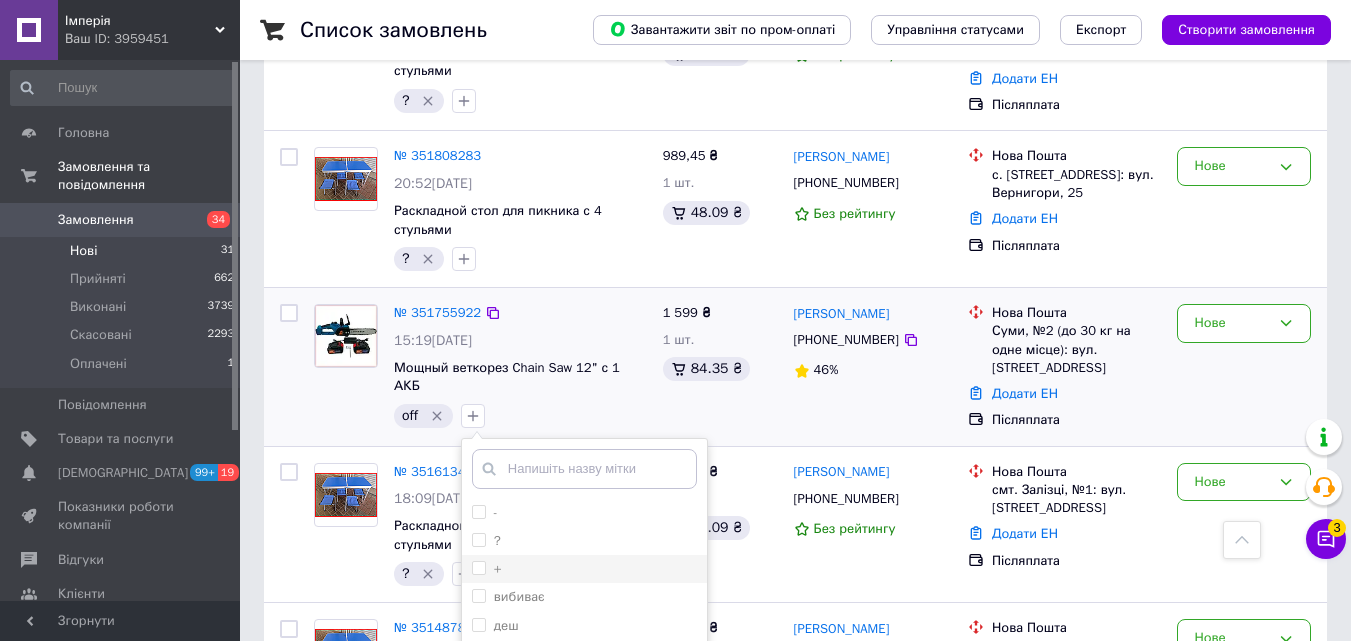 click on "+" at bounding box center [584, 569] 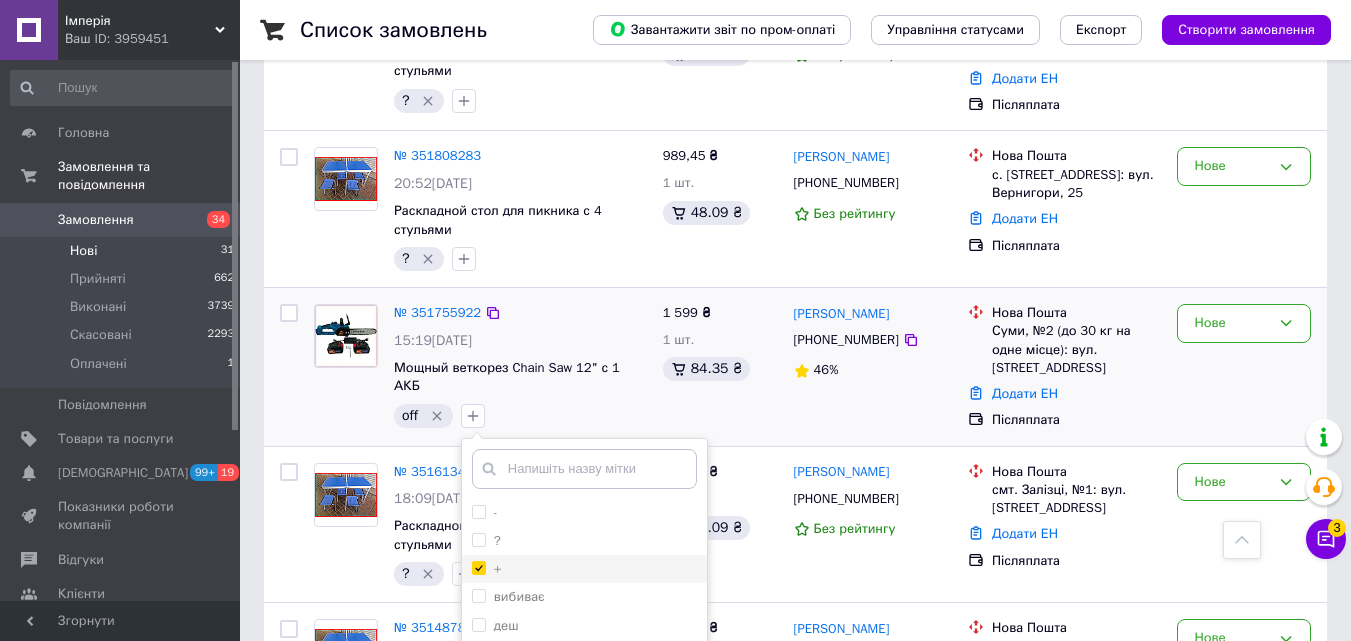checkbox on "true" 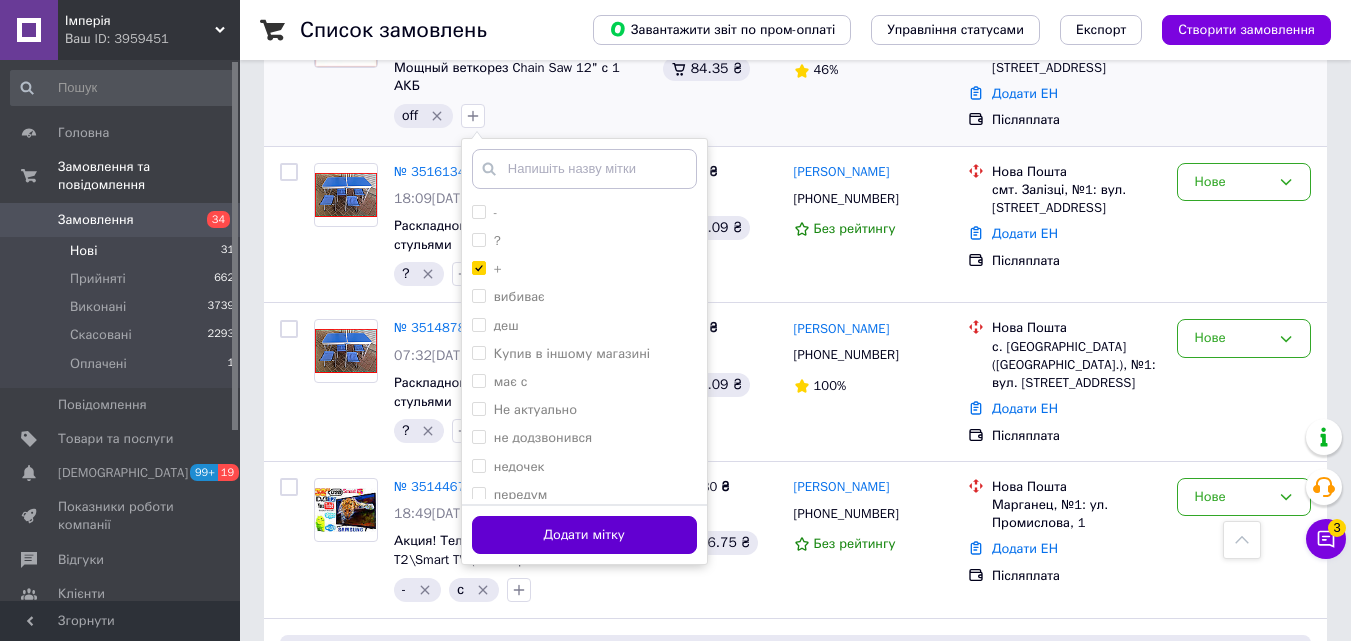 click on "Додати мітку" at bounding box center (584, 535) 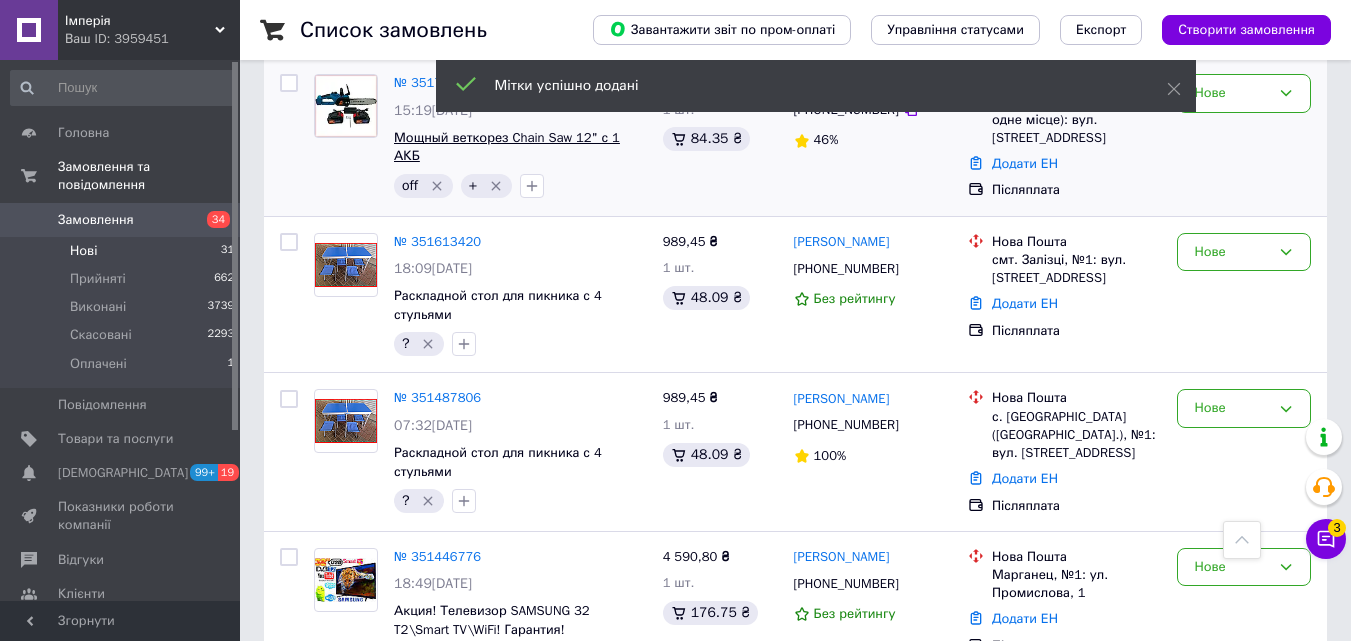 scroll, scrollTop: 1300, scrollLeft: 0, axis: vertical 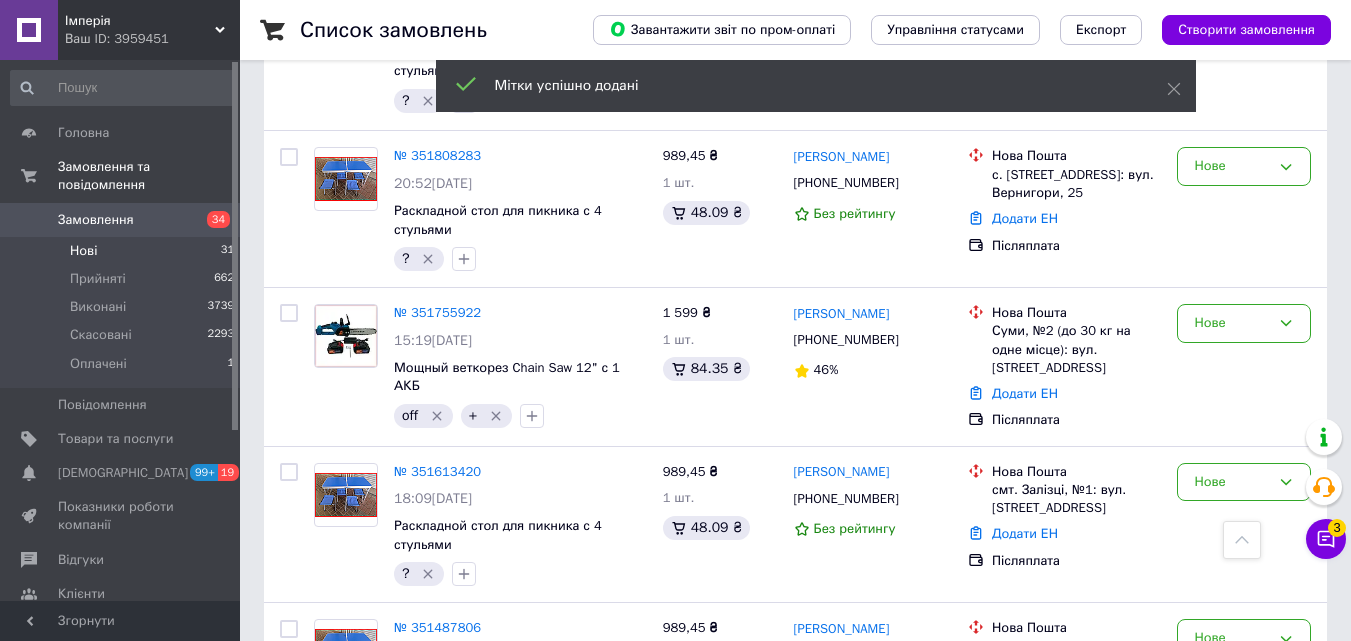 click 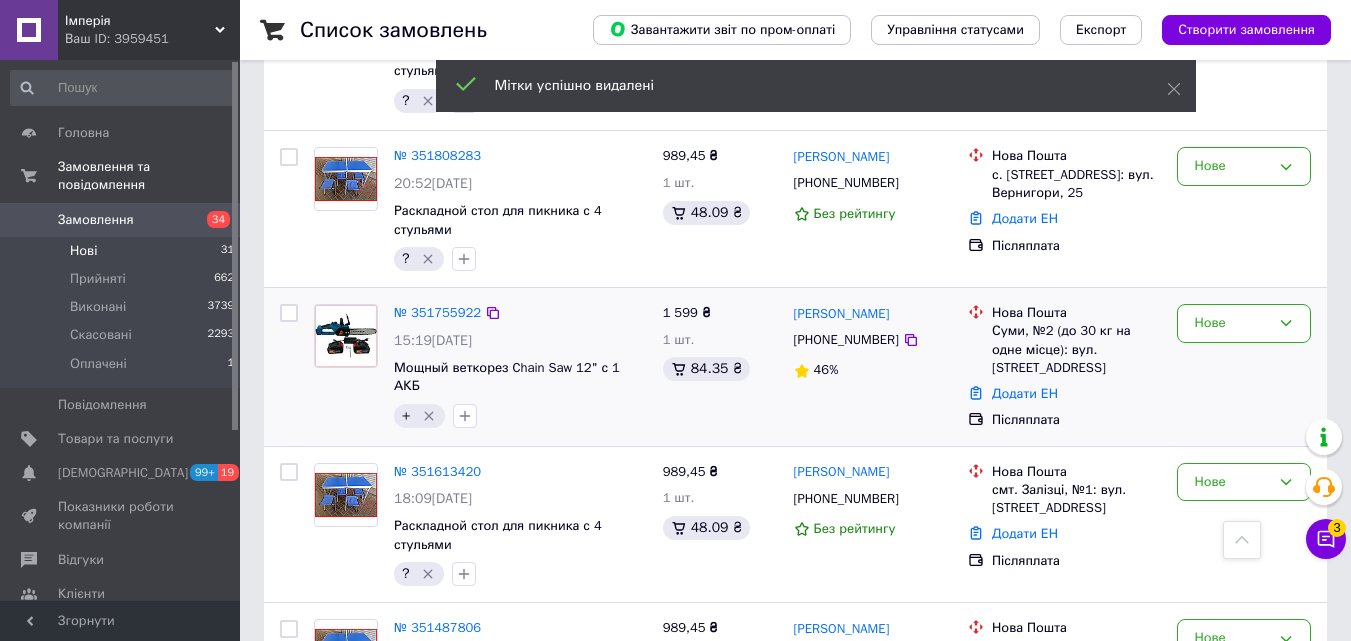 drag, startPoint x: 1080, startPoint y: 349, endPoint x: 790, endPoint y: 295, distance: 294.98474 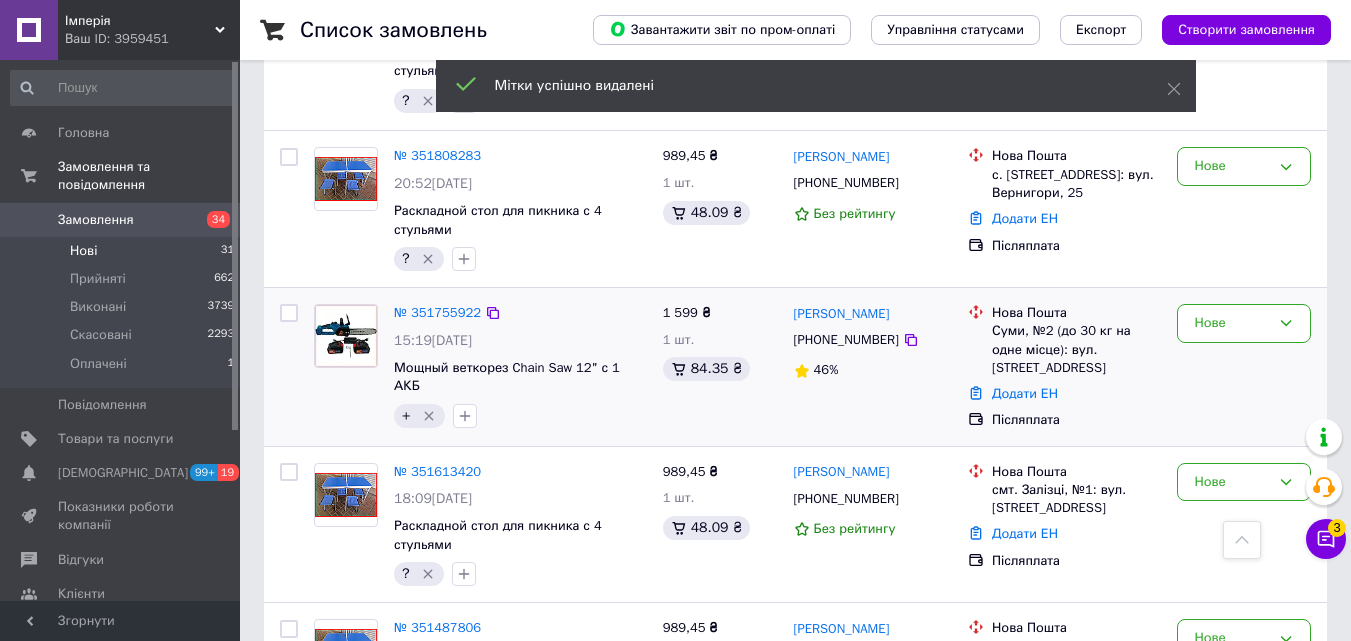 click on "№ 351755922 15:19[DATE] Мощный веткорез Chain Saw 12" с 1 АКБ +   1 599 ₴ 1 шт. 84.35 ₴ [PERSON_NAME] [PHONE_NUMBER] 46% Нова Пошта Суми, №2 (до 30 кг на одне місце): вул. [STREET_ADDRESS] Додати ЕН Післяплата Нове" at bounding box center (795, 367) 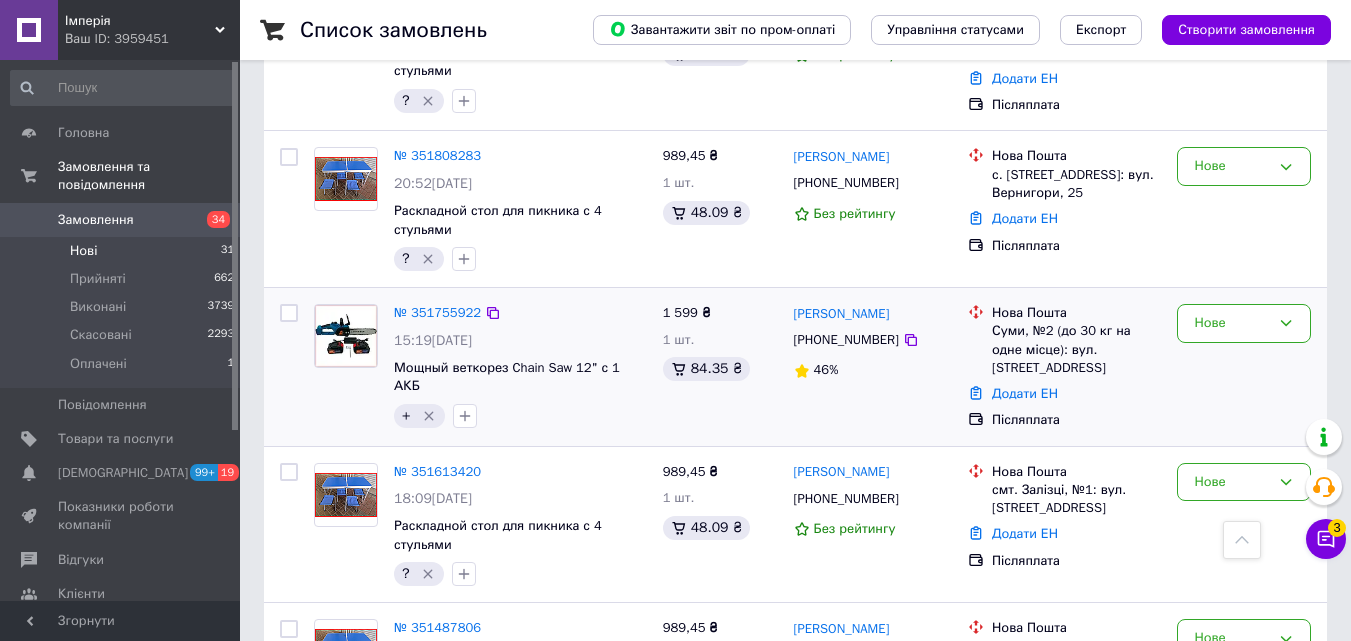 copy on "[PERSON_NAME] [PHONE_NUMBER] 46% Нова Пошта Суми, №2 (до 30 кг на одне місце): вул. [STREET_ADDRESS]" 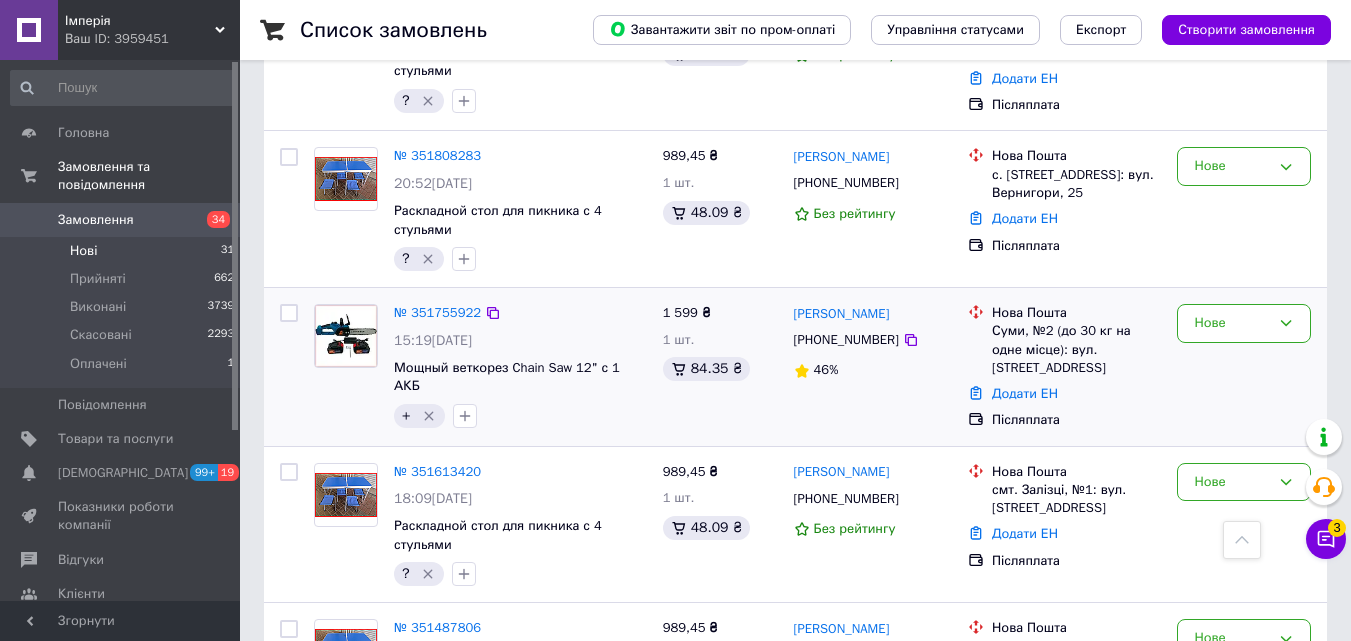 click on "Додати ЕН" at bounding box center (1076, 394) 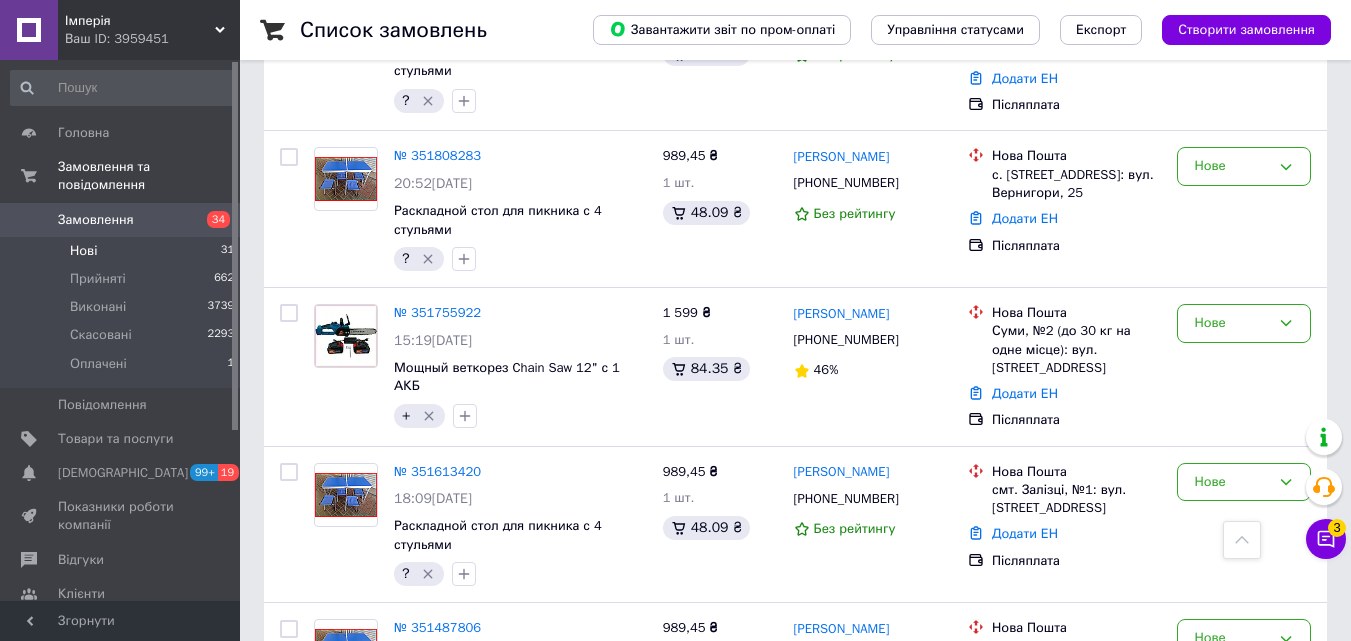click on "Товари та послуги" at bounding box center (115, 439) 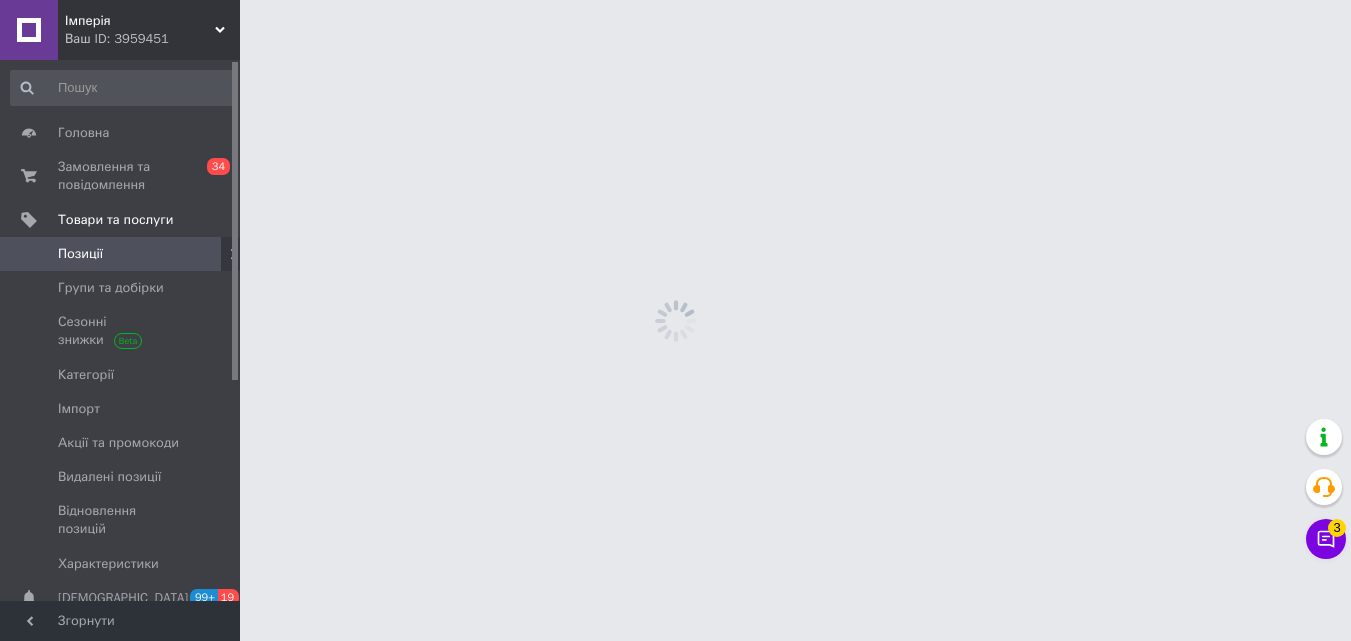 scroll, scrollTop: 0, scrollLeft: 0, axis: both 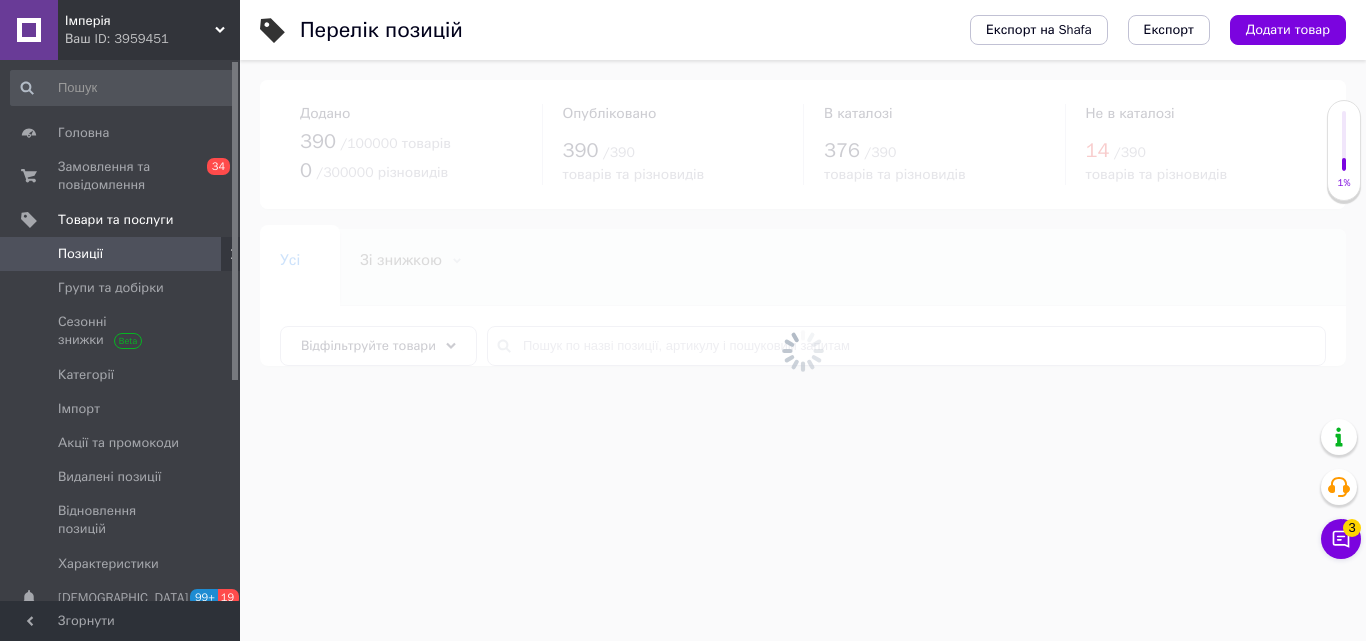 click at bounding box center [803, 350] 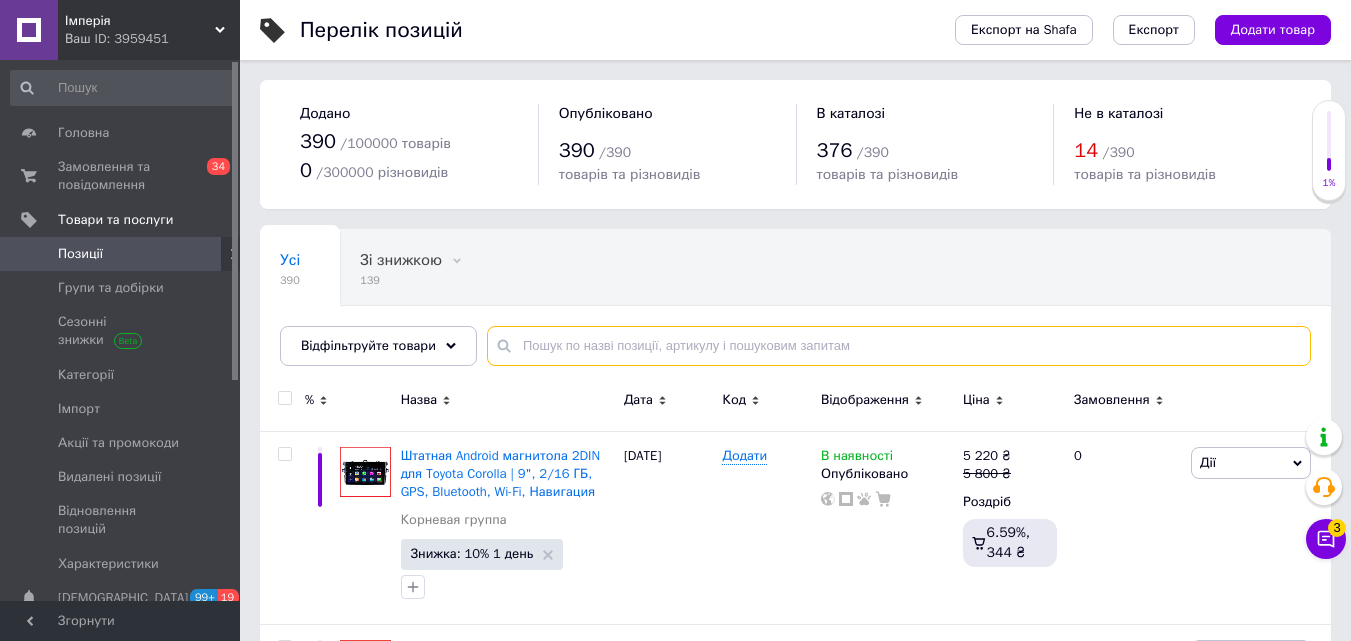 click at bounding box center (899, 346) 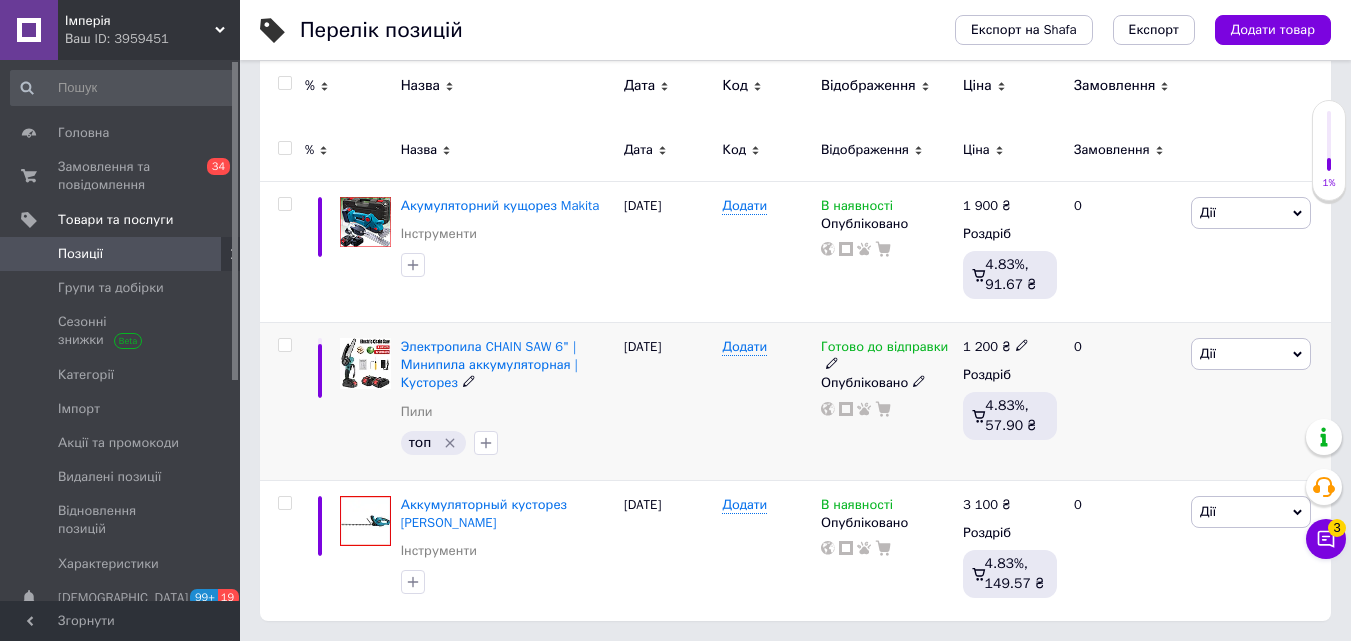 scroll, scrollTop: 0, scrollLeft: 0, axis: both 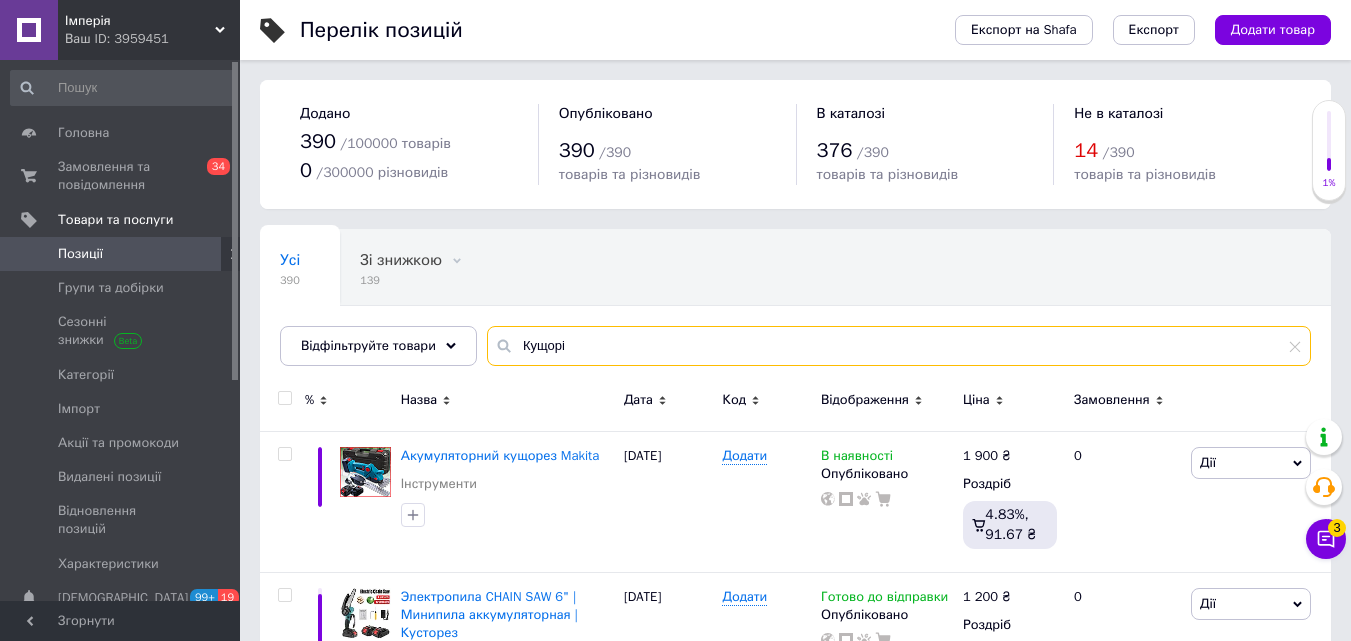 click on "Кущорі" at bounding box center [899, 346] 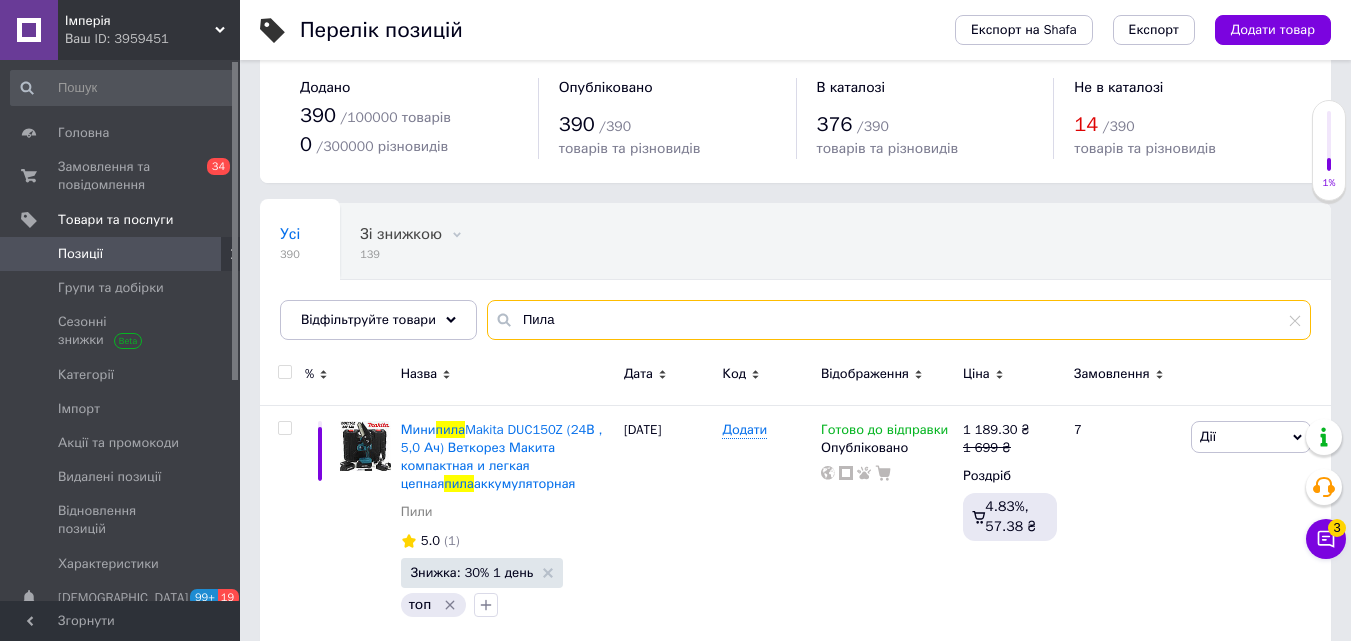 scroll, scrollTop: 0, scrollLeft: 0, axis: both 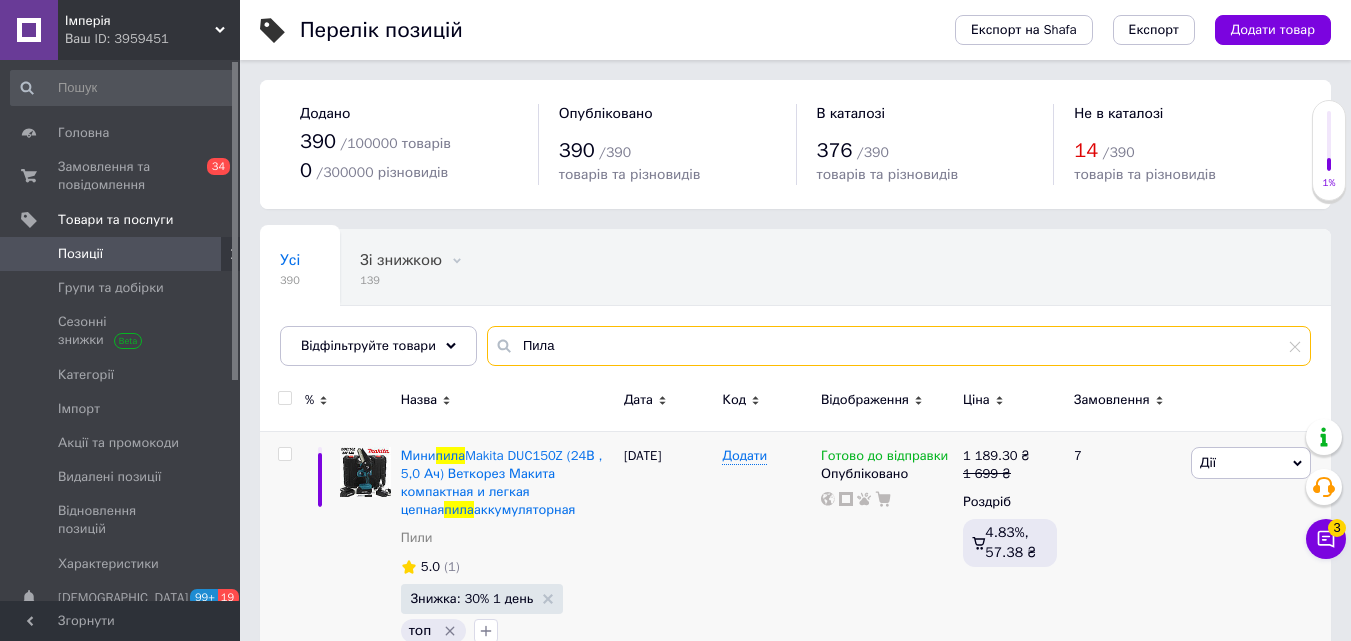 type on "Пила" 